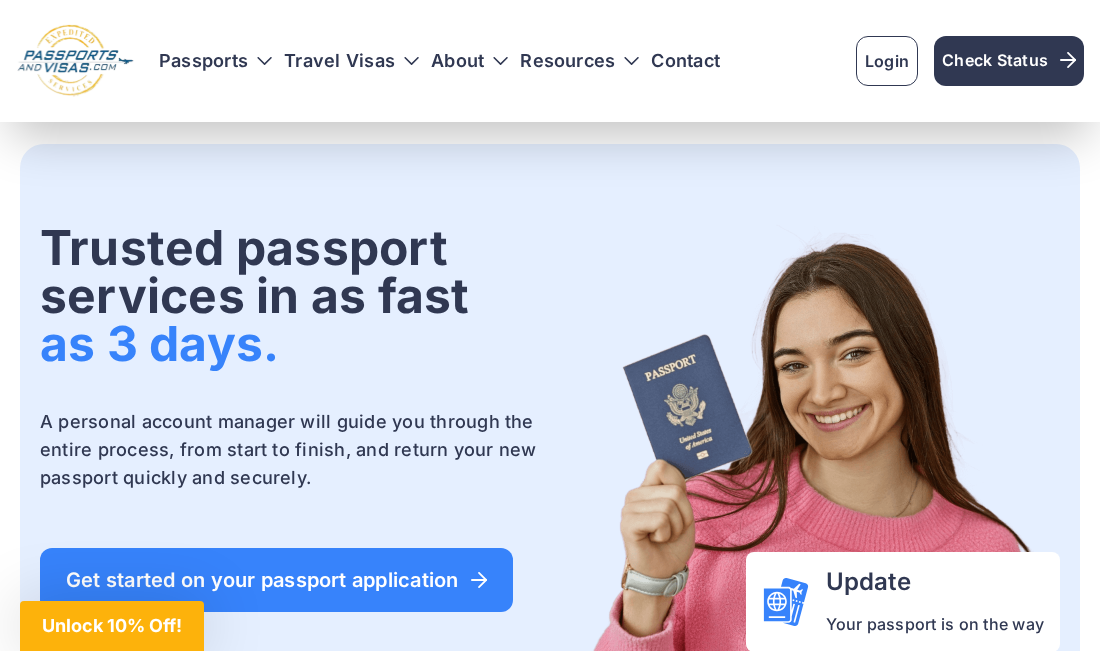 scroll, scrollTop: 52, scrollLeft: 0, axis: vertical 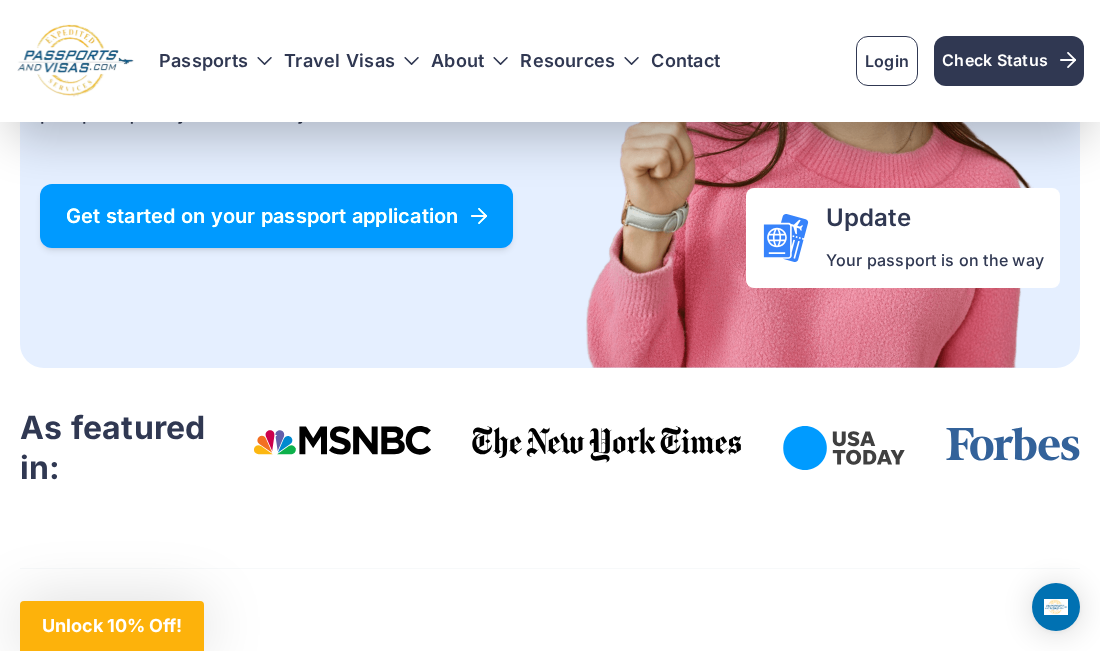 click on "Get started on your passport application" at bounding box center (276, 216) 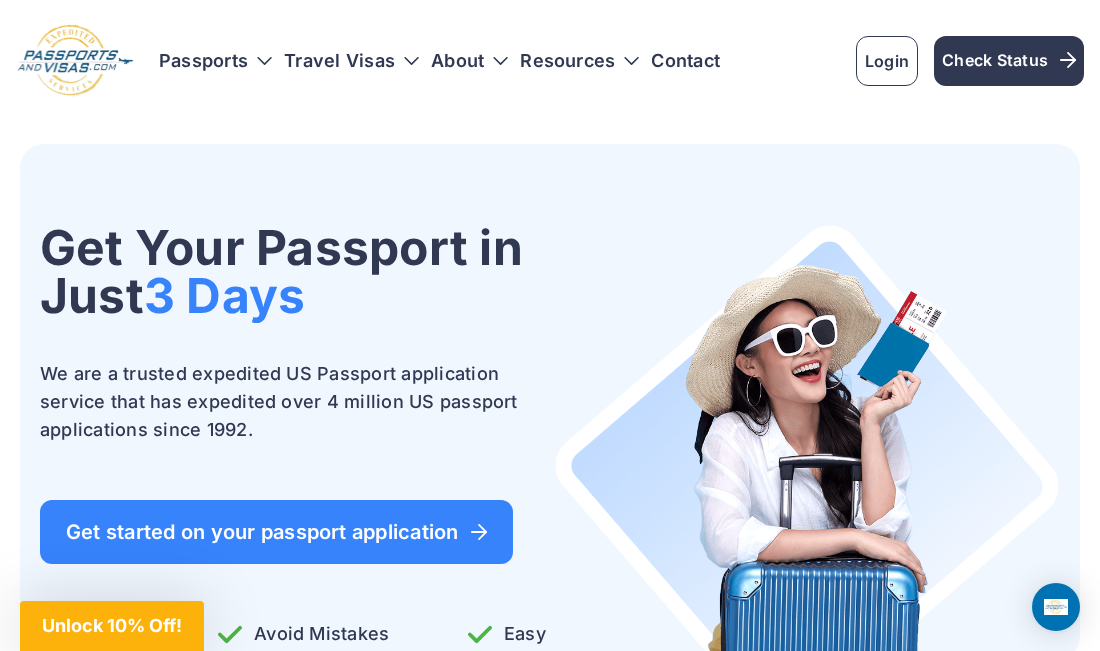 scroll, scrollTop: 0, scrollLeft: 0, axis: both 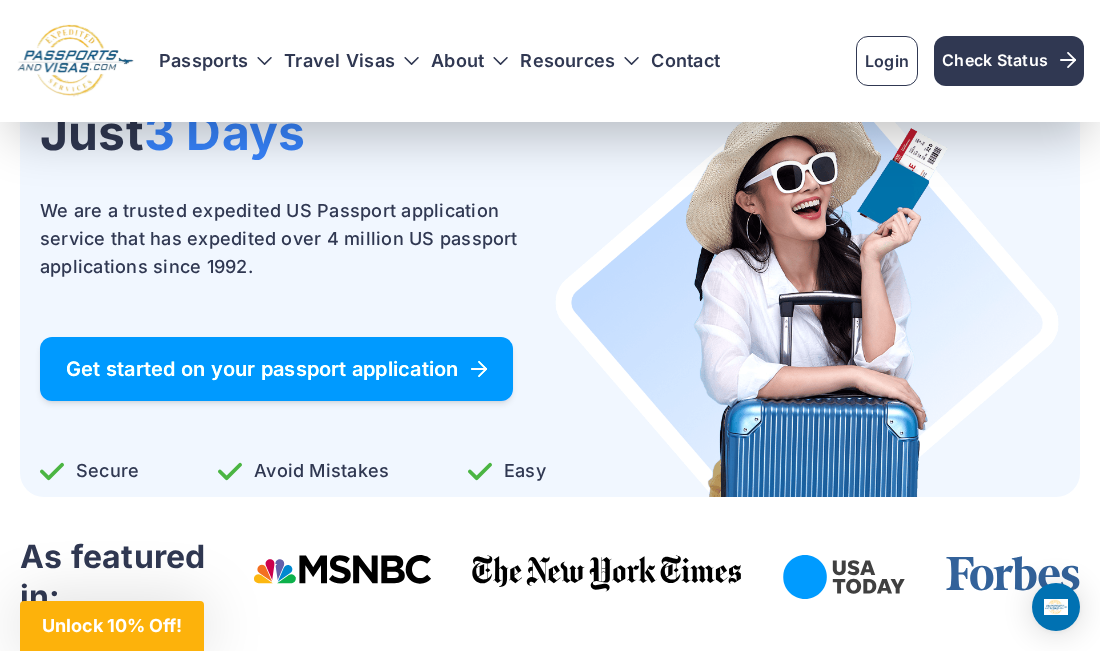 click on "Get started on your passport application" at bounding box center [276, 369] 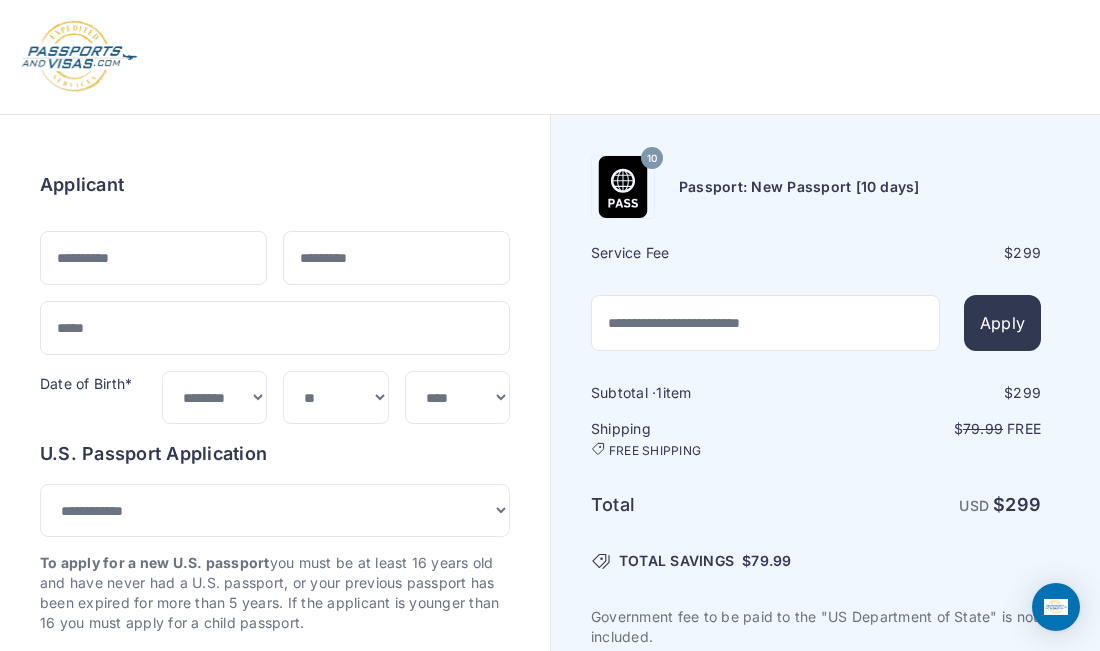 scroll, scrollTop: 0, scrollLeft: 0, axis: both 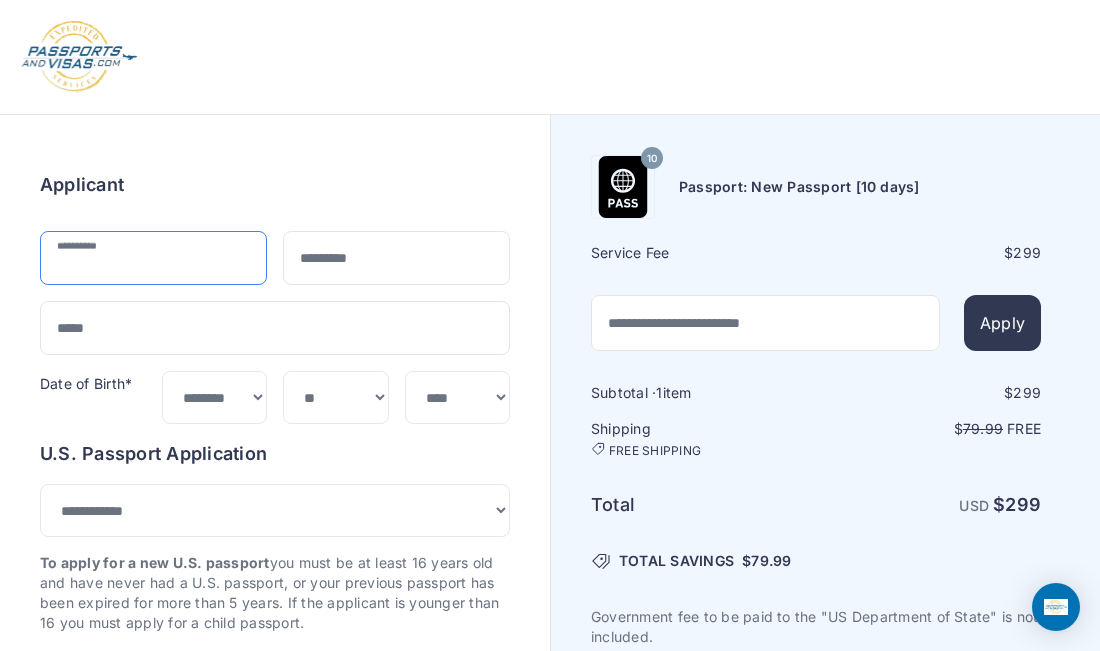 click at bounding box center [153, 258] 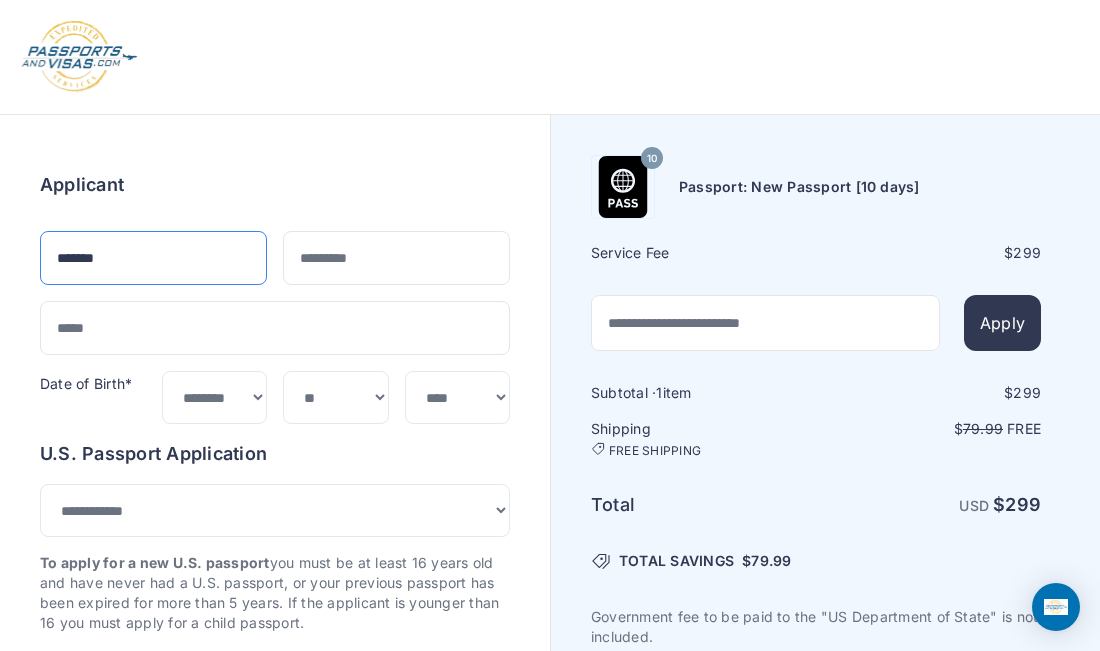 type on "*******" 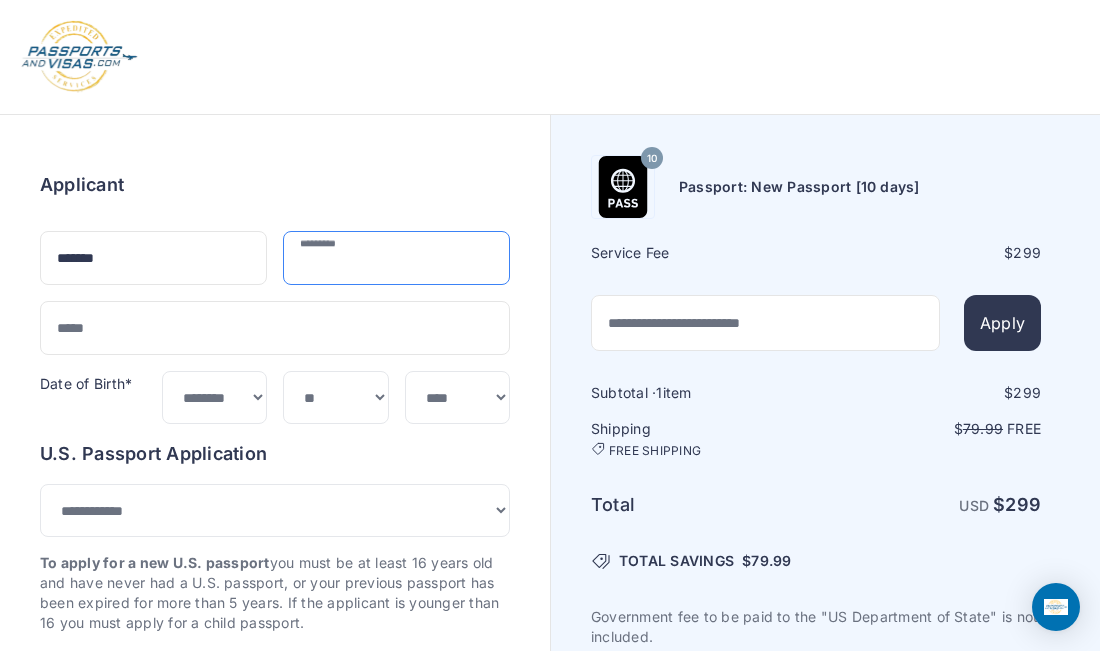click at bounding box center [396, 258] 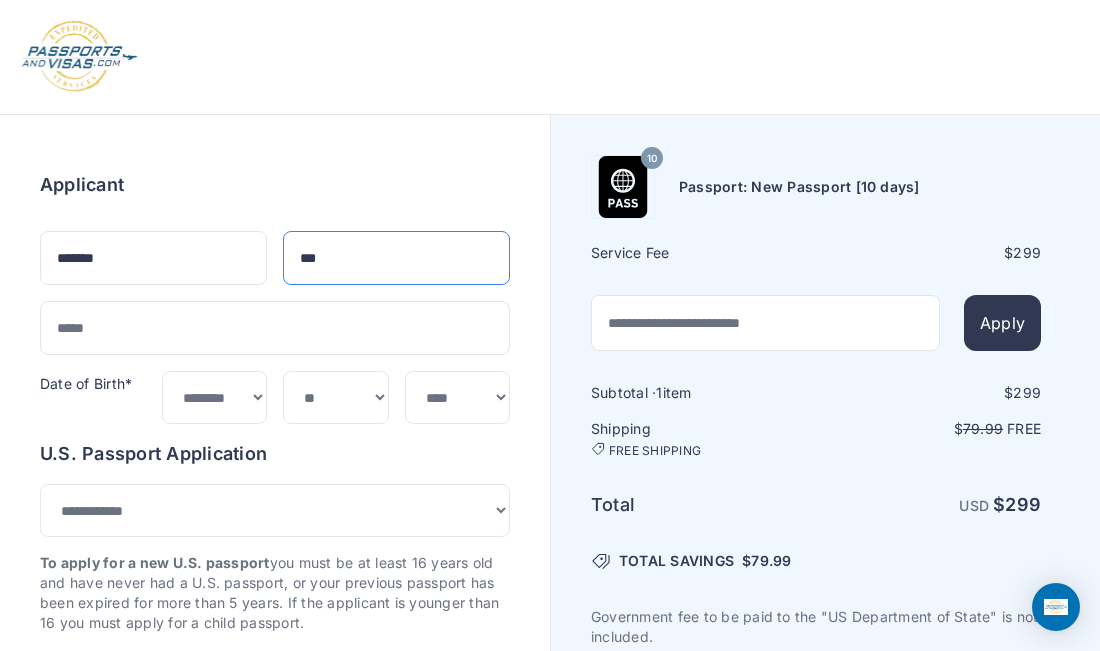 type on "***" 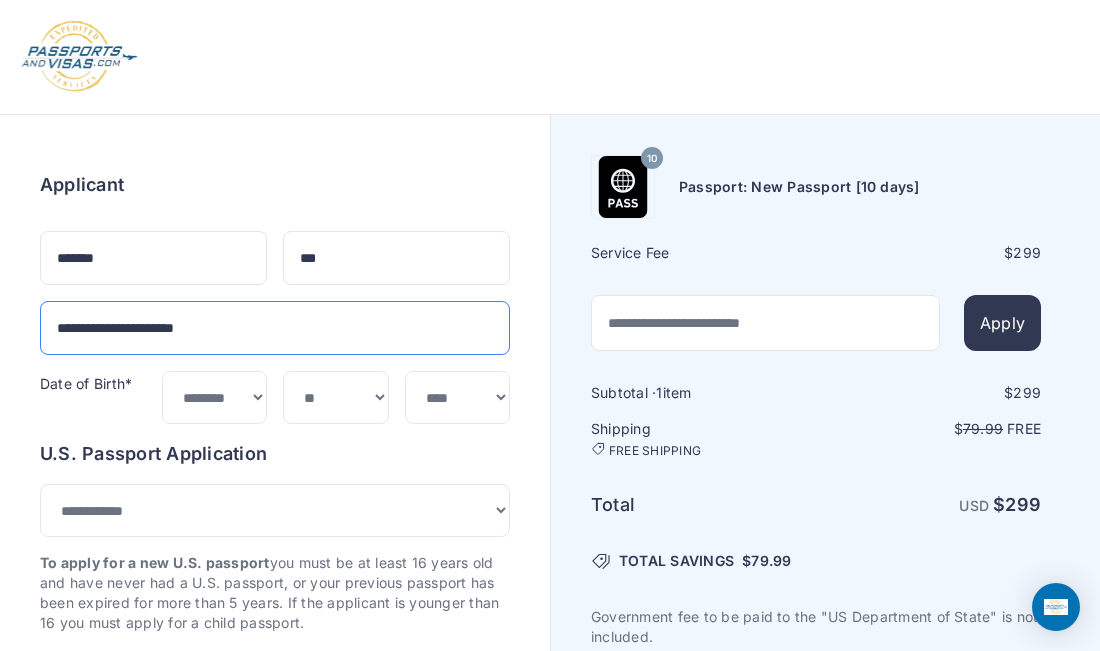 type on "**********" 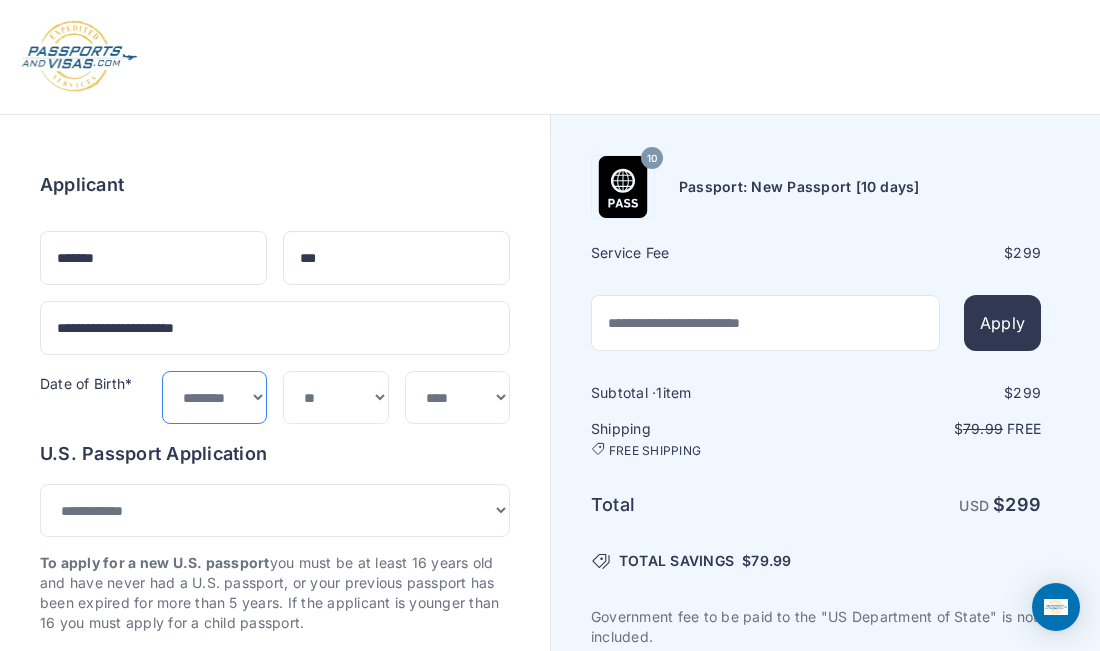 click on "*****
*******
********
*****
*****
***
****
****
******
*********
*******
********
********" at bounding box center (215, 397) 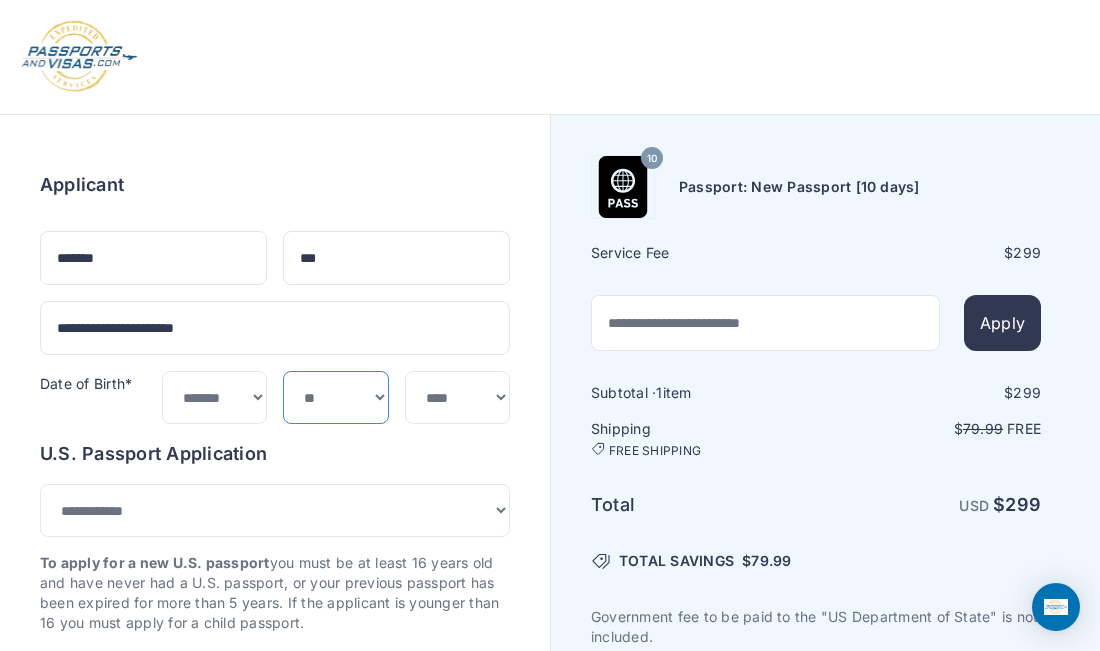 click on "***
*
*
*
*
*
*
*
*
*
**
**
**
**
** ** ** ** ** **" at bounding box center (336, 397) 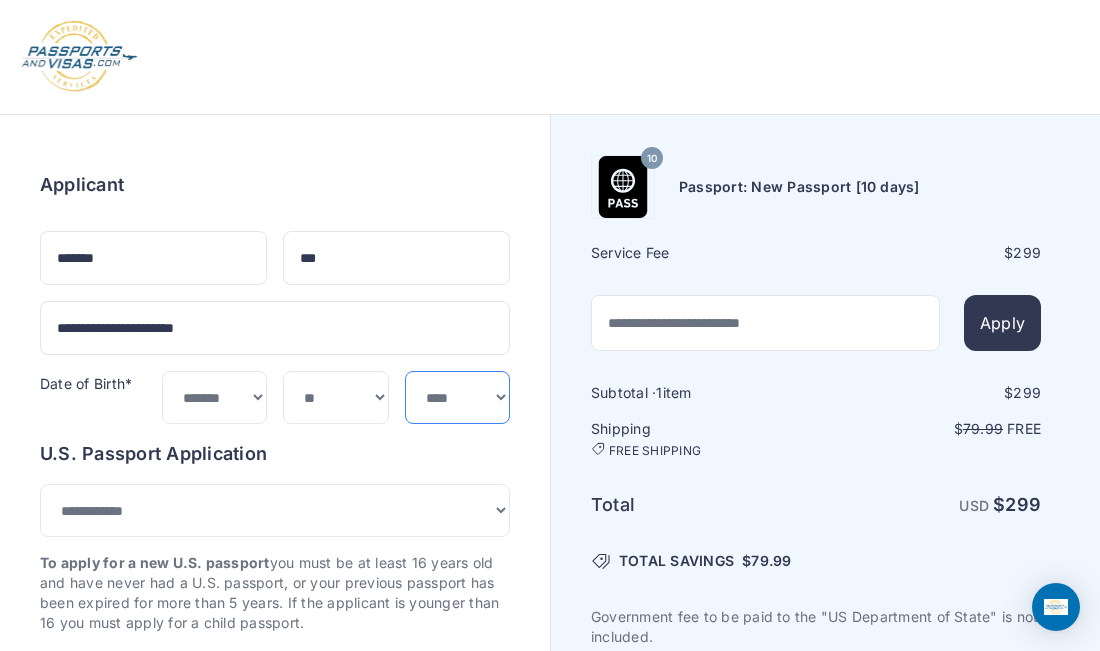 click on "****
****
****
****
****
****
****
****
****
****
****
****
****
**** **** **** **** **** **** **** **** **** **** ****" at bounding box center [458, 397] 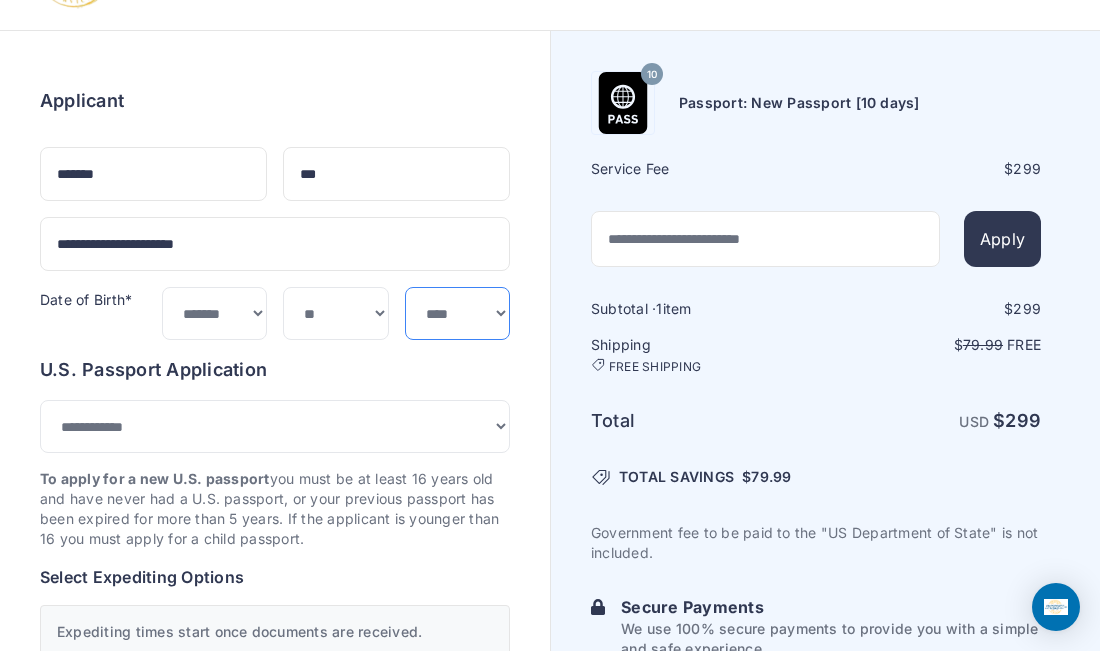 scroll, scrollTop: 85, scrollLeft: 0, axis: vertical 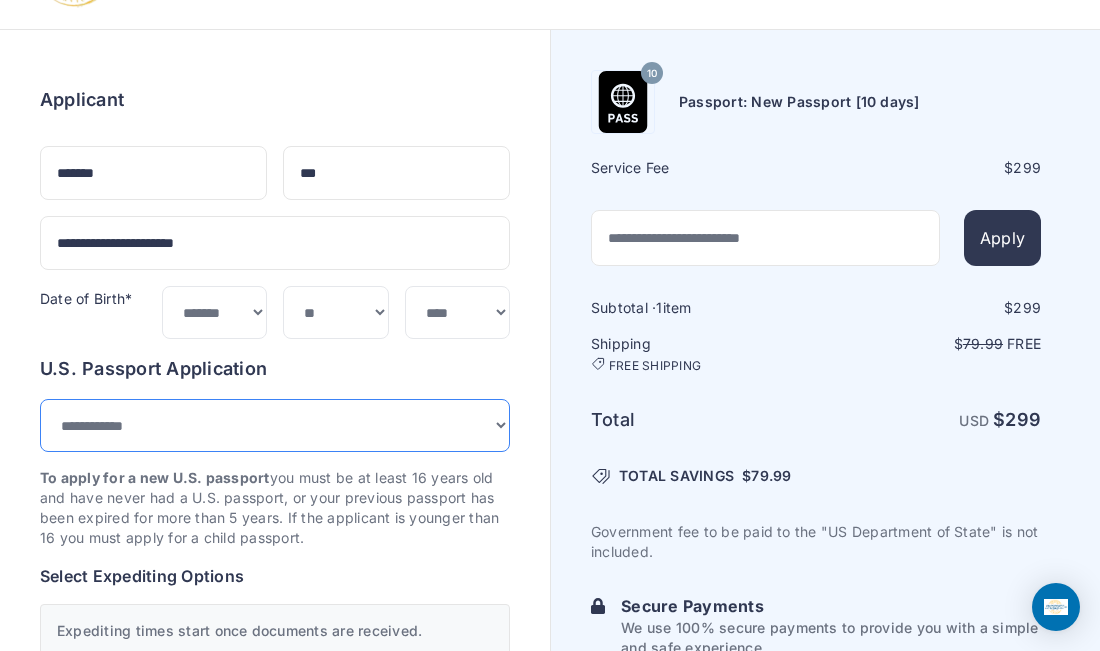click on "**********" at bounding box center [275, 425] 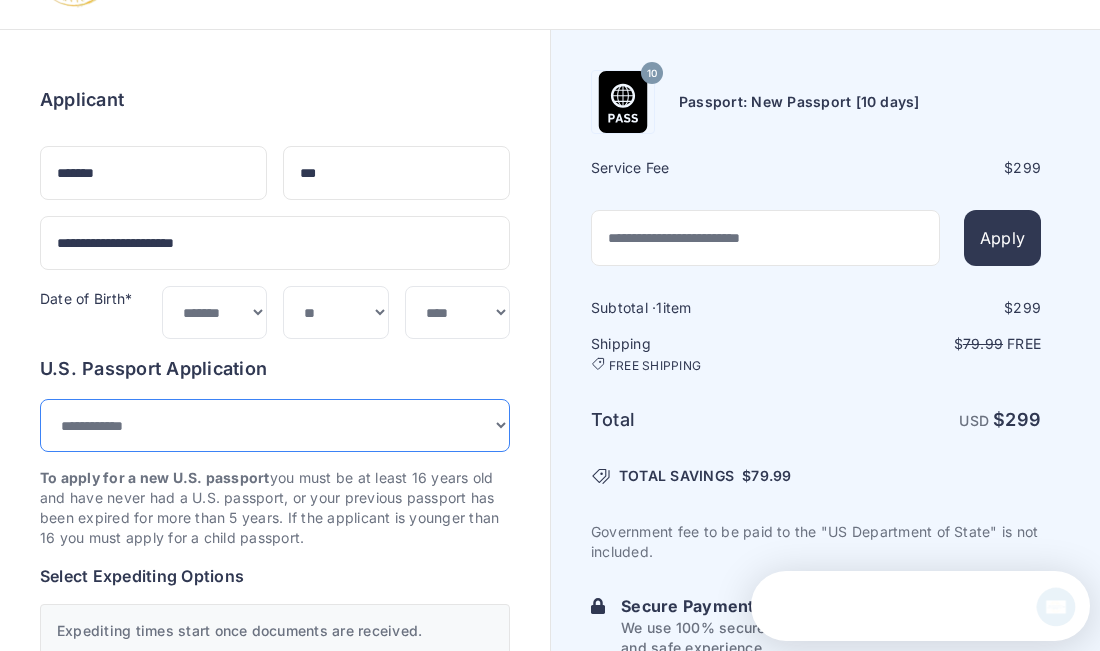 scroll, scrollTop: 0, scrollLeft: 0, axis: both 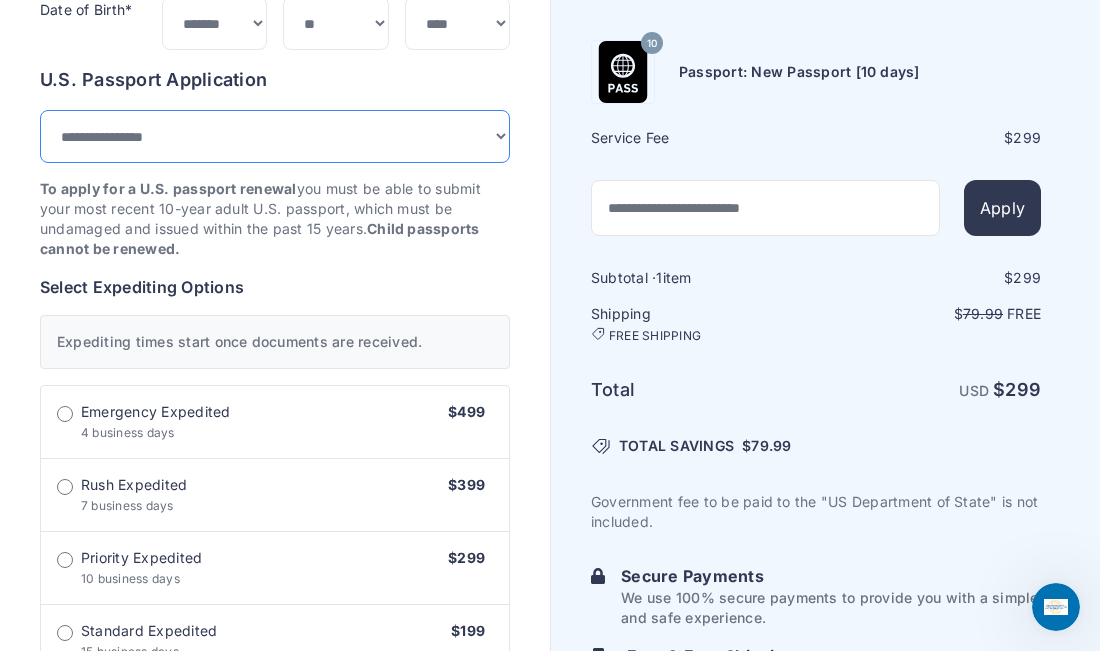 click on "**********" at bounding box center [275, 136] 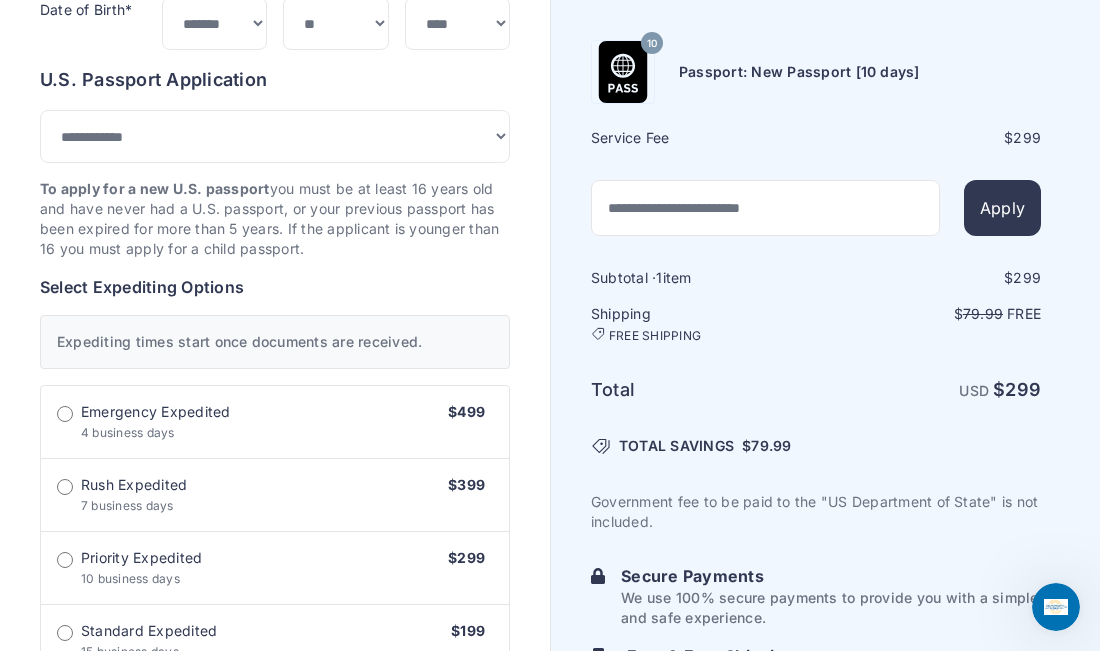 drag, startPoint x: 333, startPoint y: 191, endPoint x: 333, endPoint y: 251, distance: 60 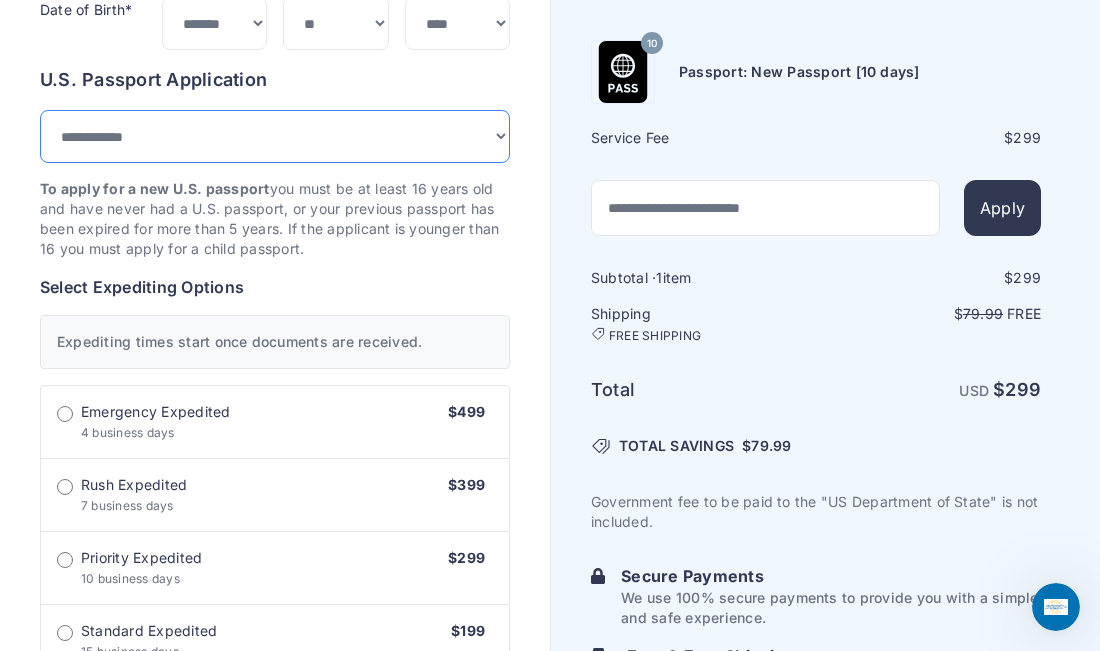 click on "**********" at bounding box center [275, 136] 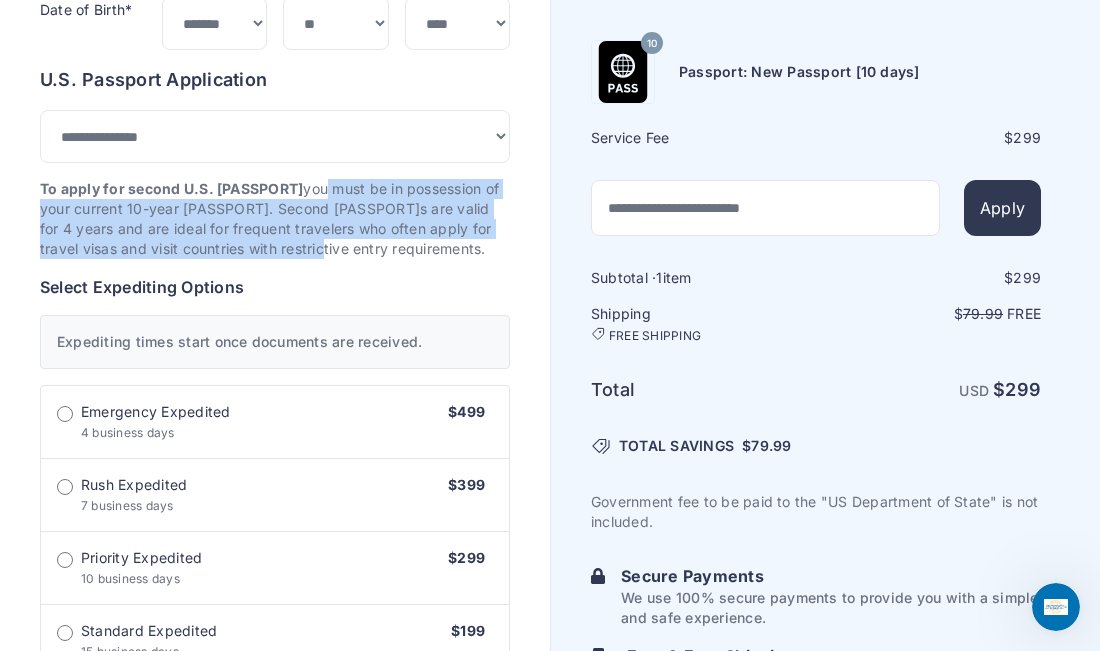 drag, startPoint x: 298, startPoint y: 185, endPoint x: 298, endPoint y: 248, distance: 63 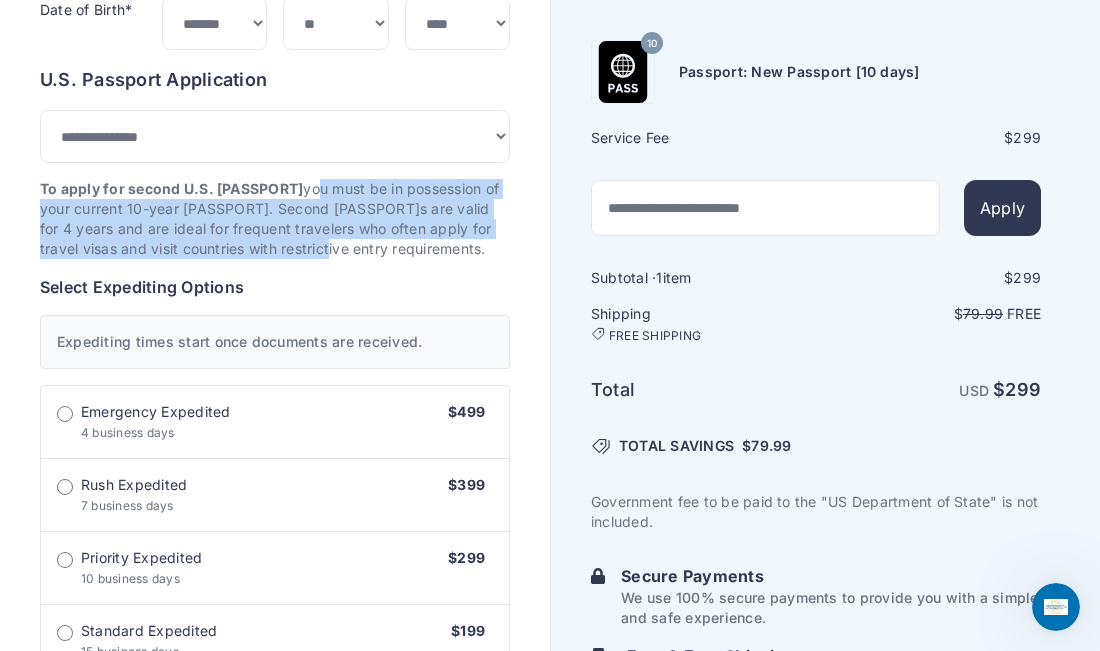 drag, startPoint x: 308, startPoint y: 252, endPoint x: 293, endPoint y: 185, distance: 68.65858 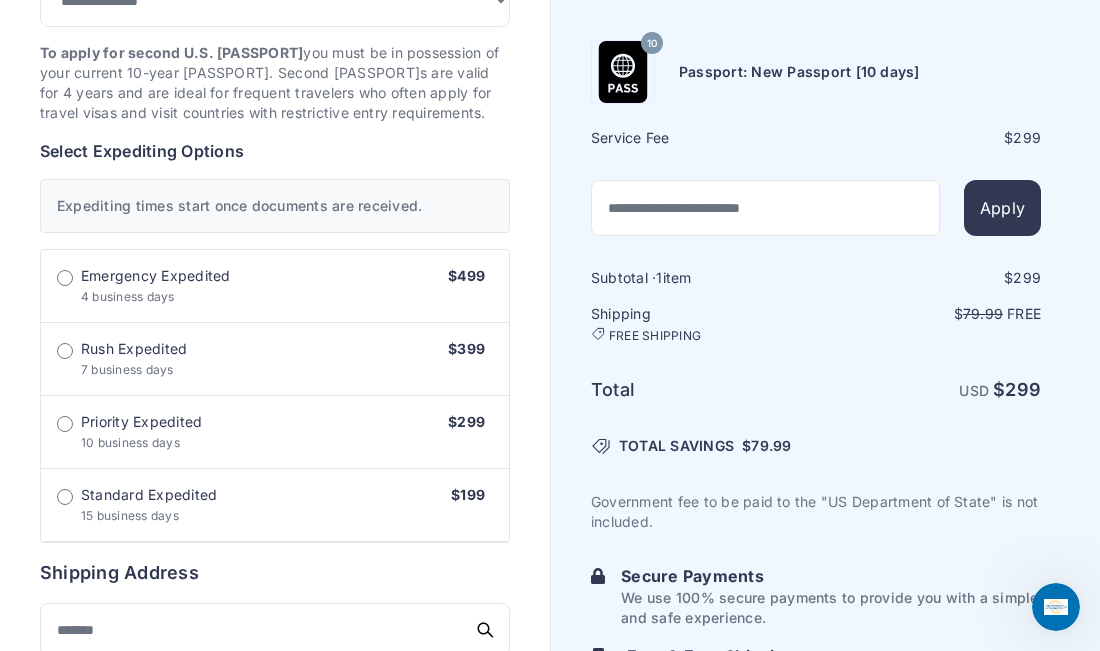 scroll, scrollTop: 511, scrollLeft: 0, axis: vertical 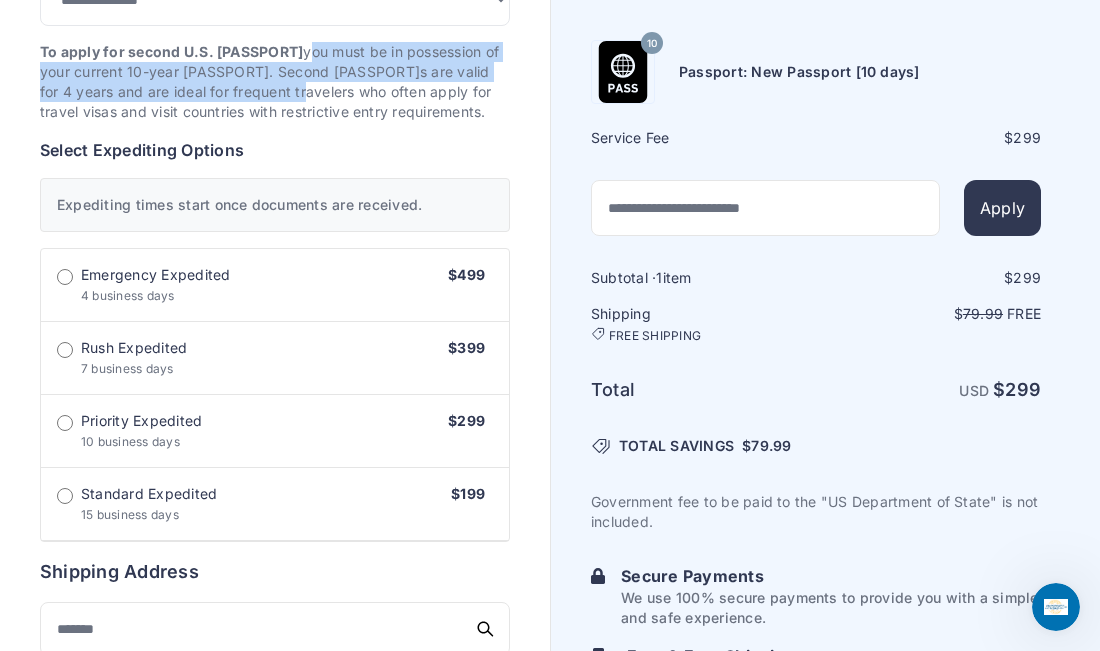 drag, startPoint x: 285, startPoint y: 47, endPoint x: 293, endPoint y: 100, distance: 53.600372 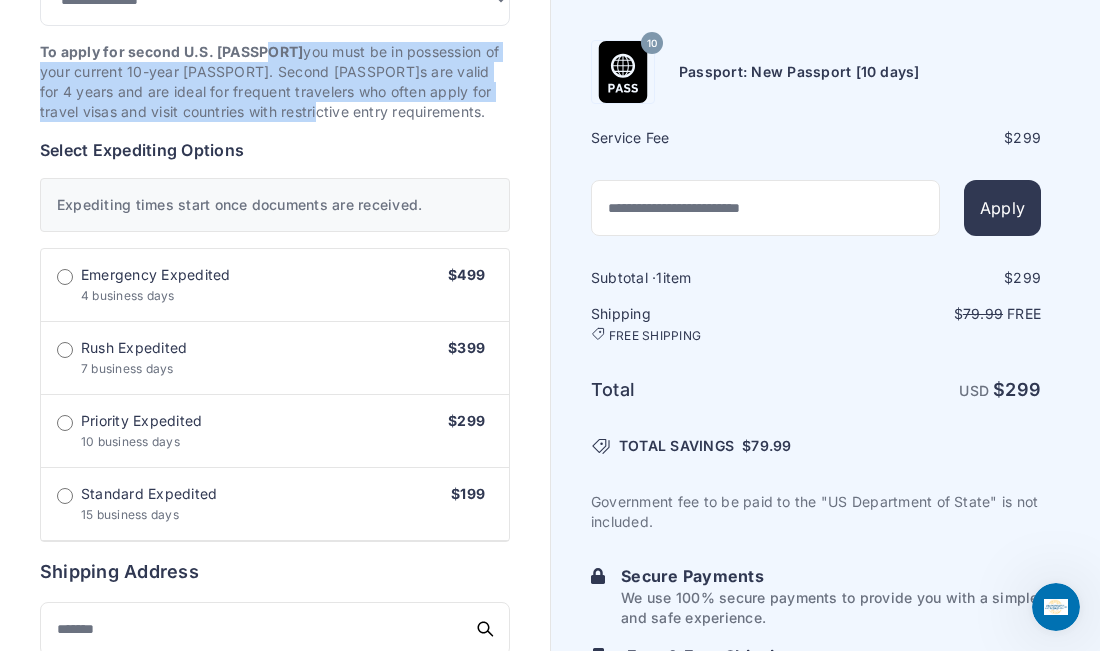 drag, startPoint x: 295, startPoint y: 115, endPoint x: 267, endPoint y: 57, distance: 64.40497 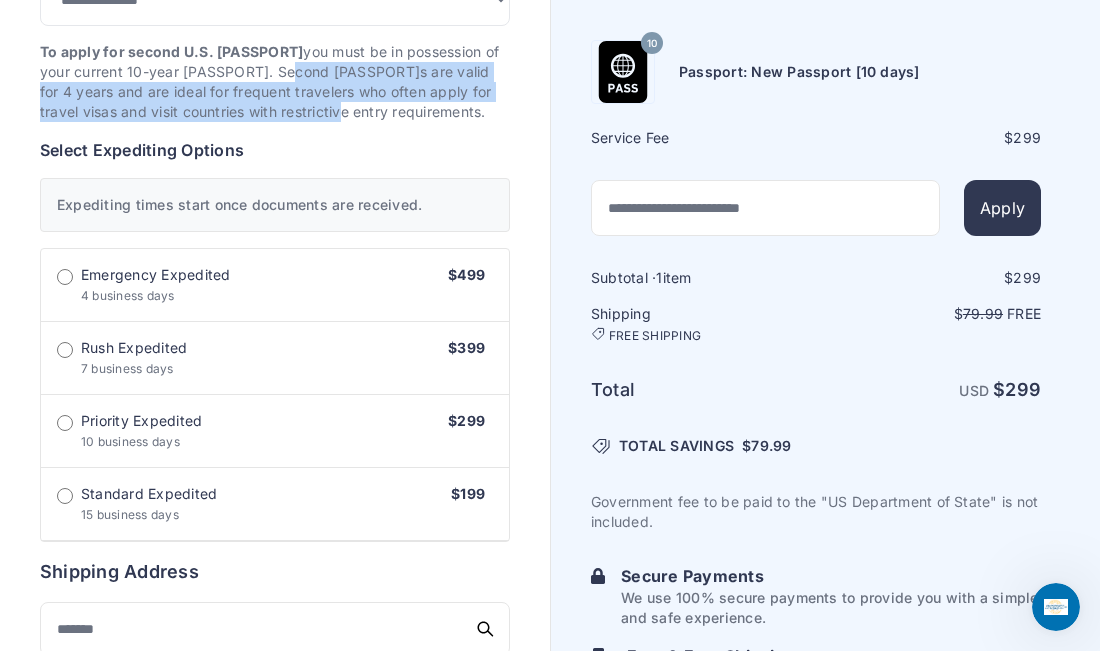 drag, startPoint x: 324, startPoint y: 119, endPoint x: 279, endPoint y: 68, distance: 68.0147 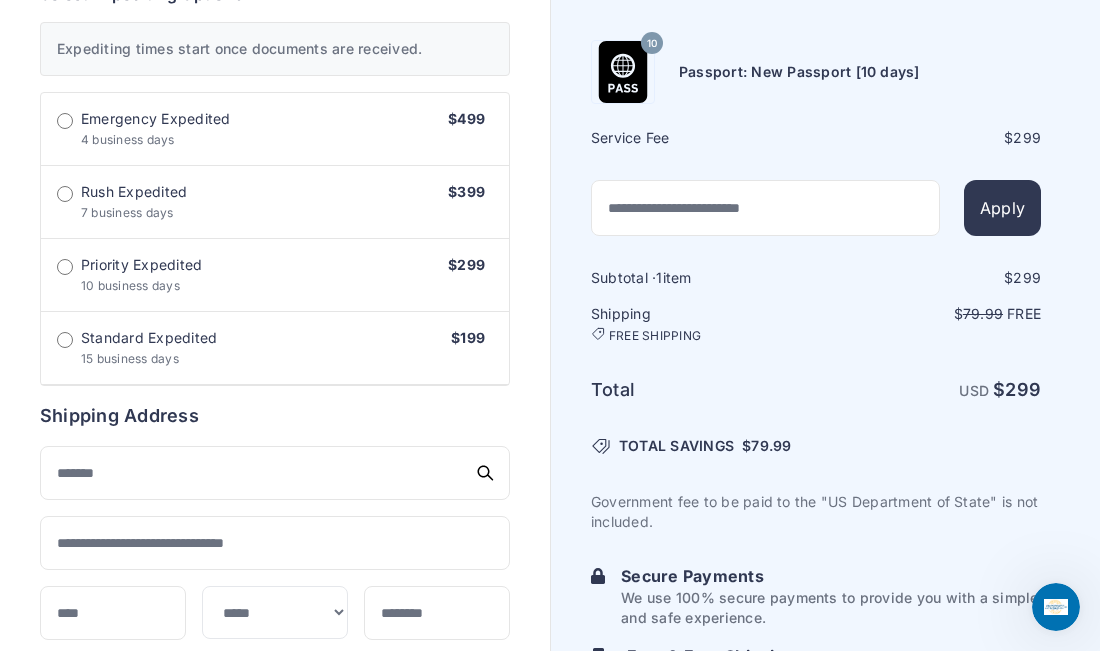 scroll, scrollTop: 668, scrollLeft: 0, axis: vertical 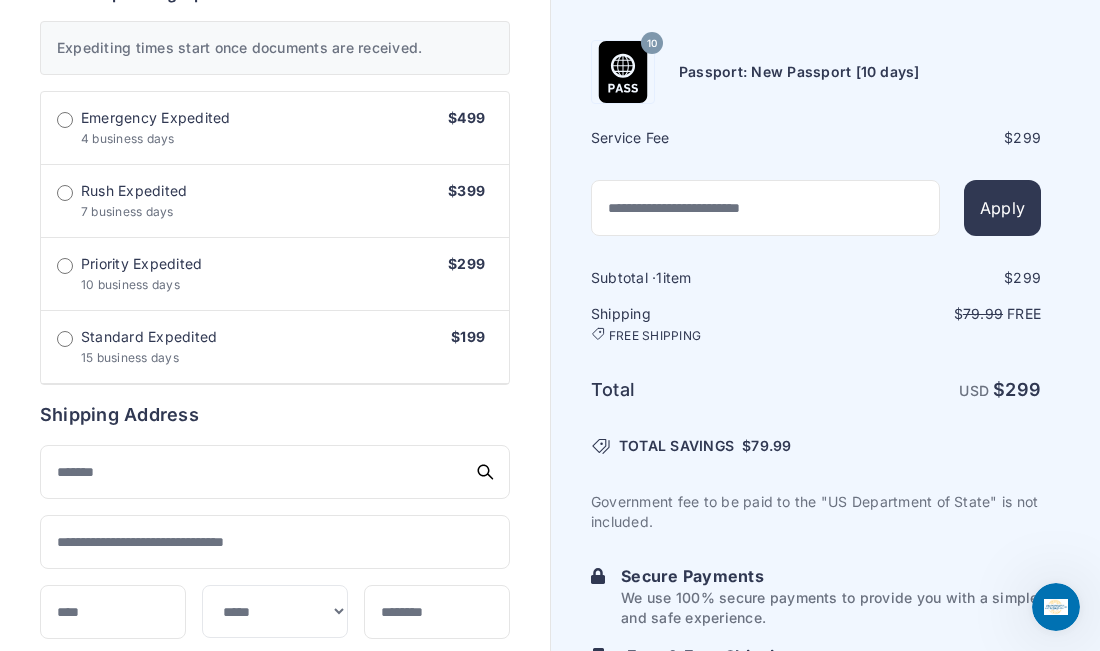 click on "Emergency Expedited
4 business days
$499" at bounding box center [275, 128] 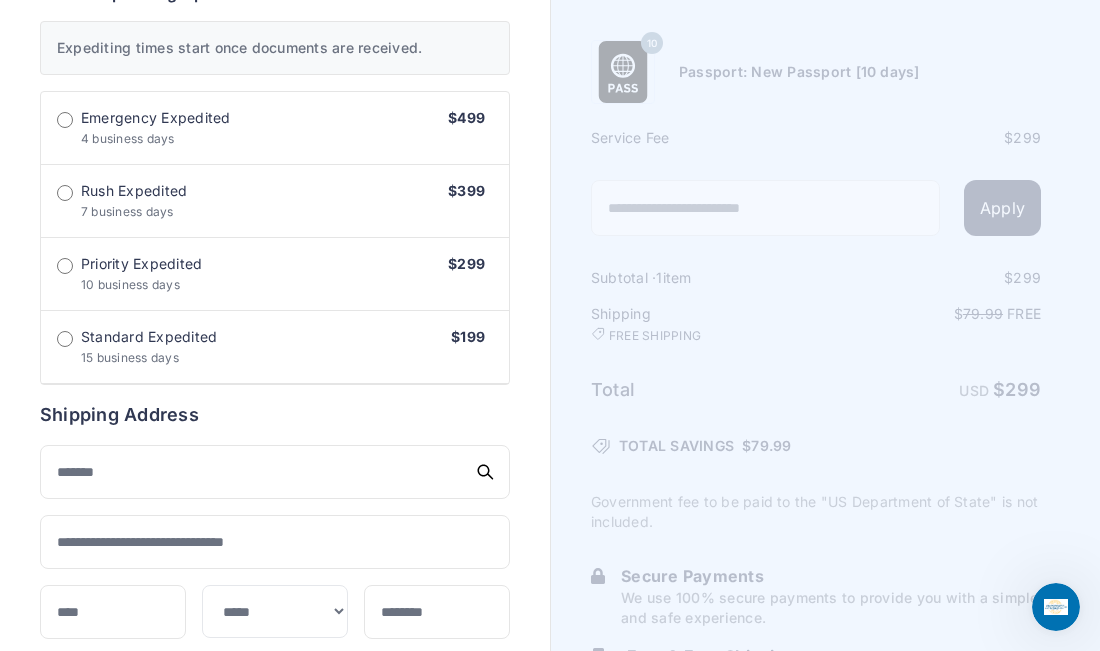 click on "**********" at bounding box center [275, 78] 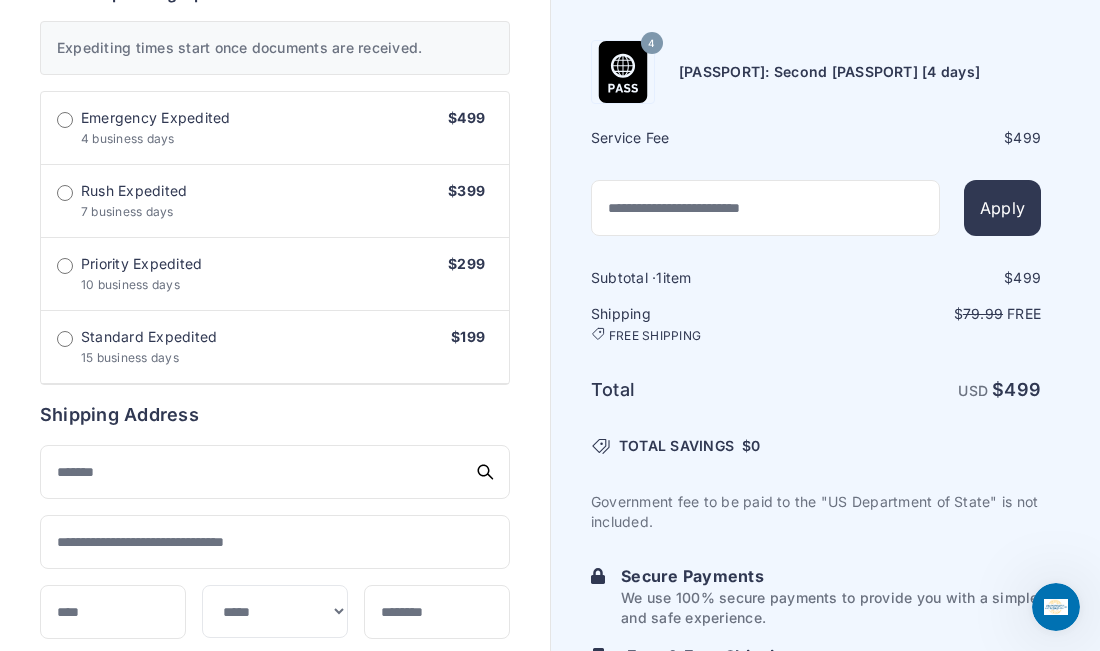 click on "Order summary
$ 499
4" at bounding box center [275, 355] 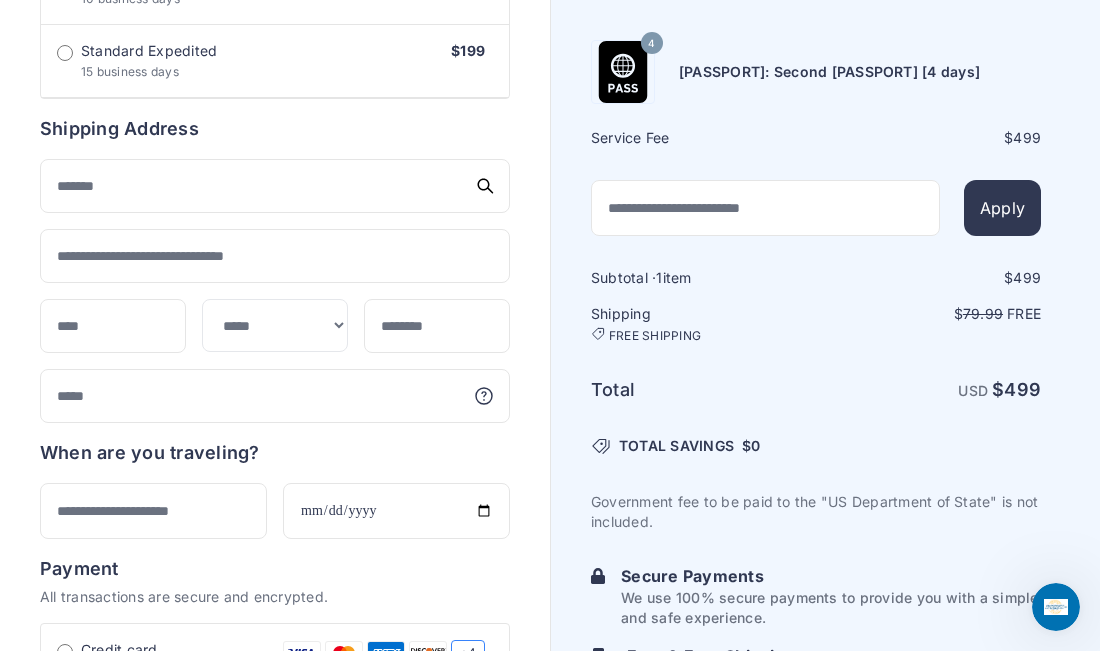 scroll, scrollTop: 957, scrollLeft: 0, axis: vertical 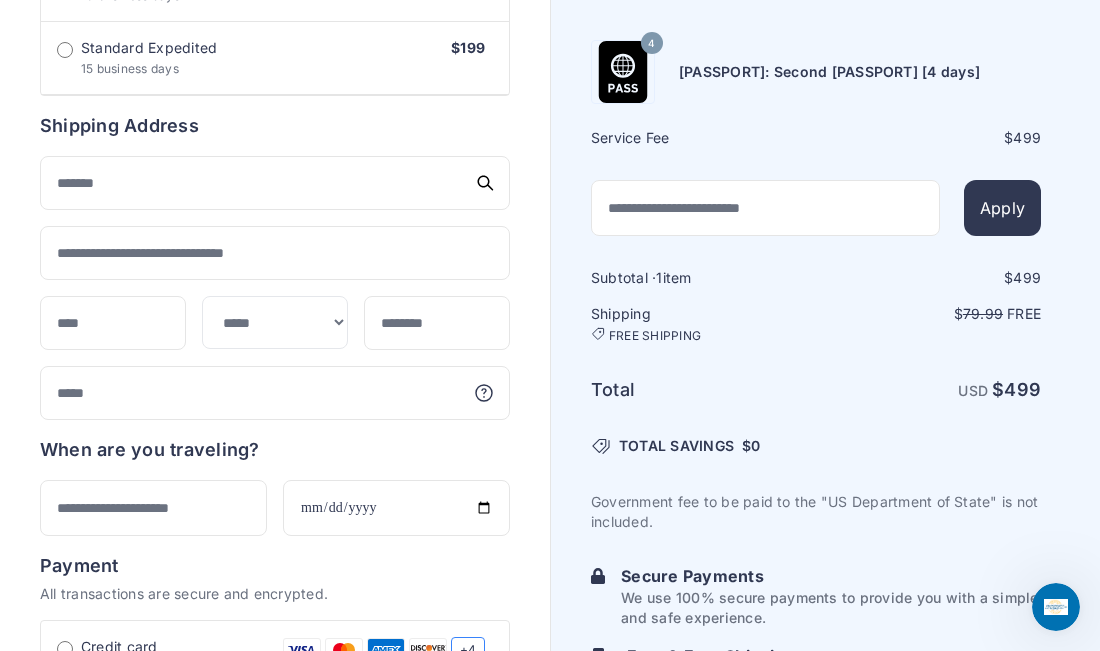 click on "Order summary
$ 499
4" at bounding box center [275, 66] 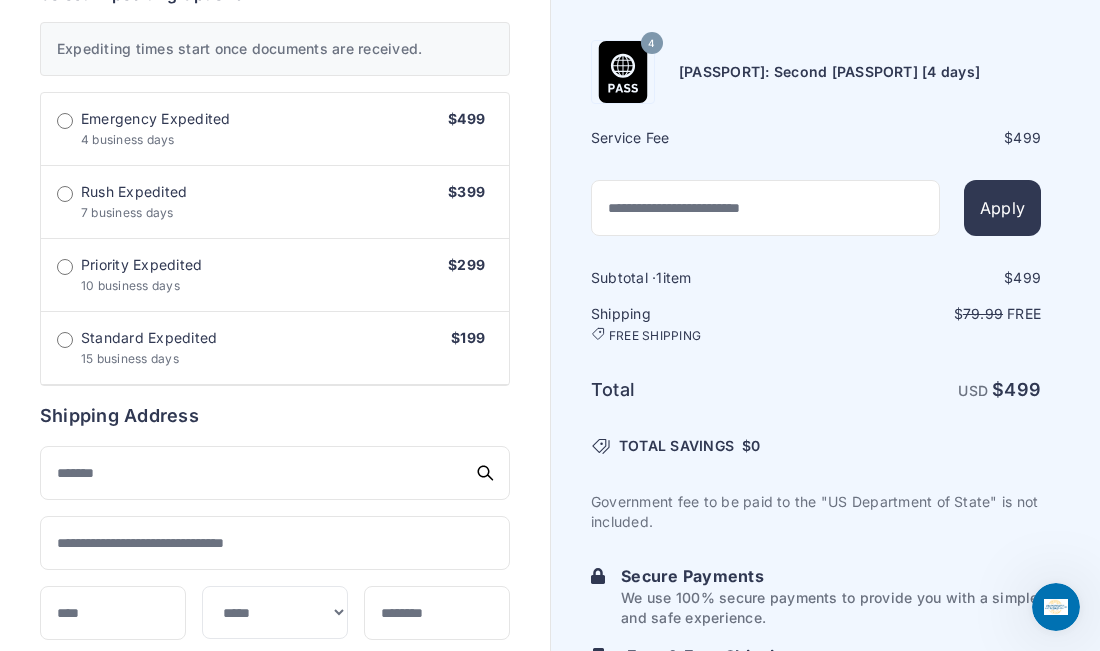 scroll, scrollTop: 666, scrollLeft: 0, axis: vertical 